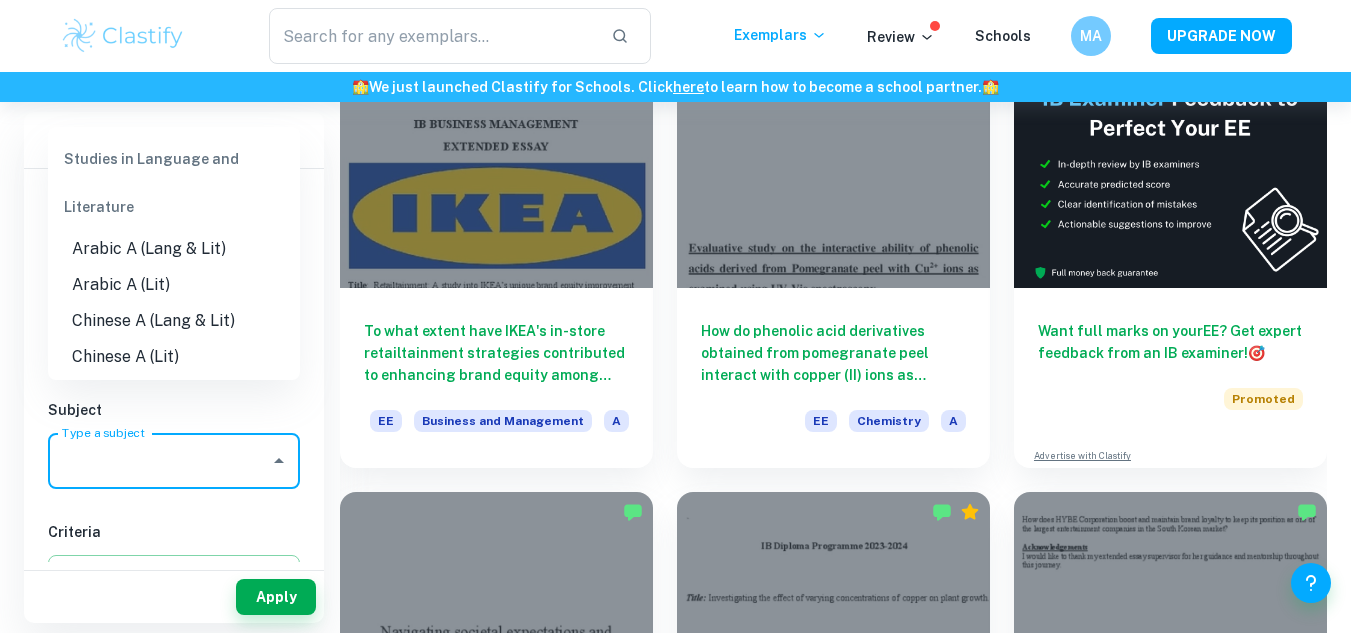 scroll, scrollTop: 201, scrollLeft: 0, axis: vertical 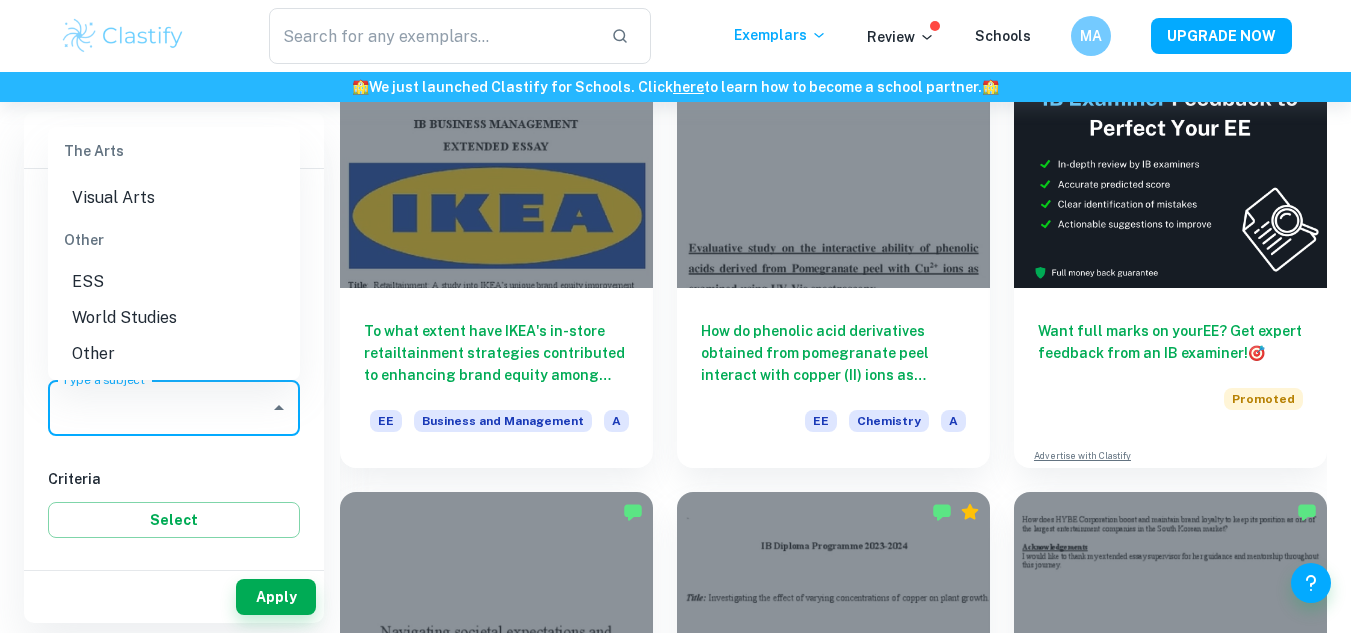 click on "ESS" at bounding box center [174, 282] 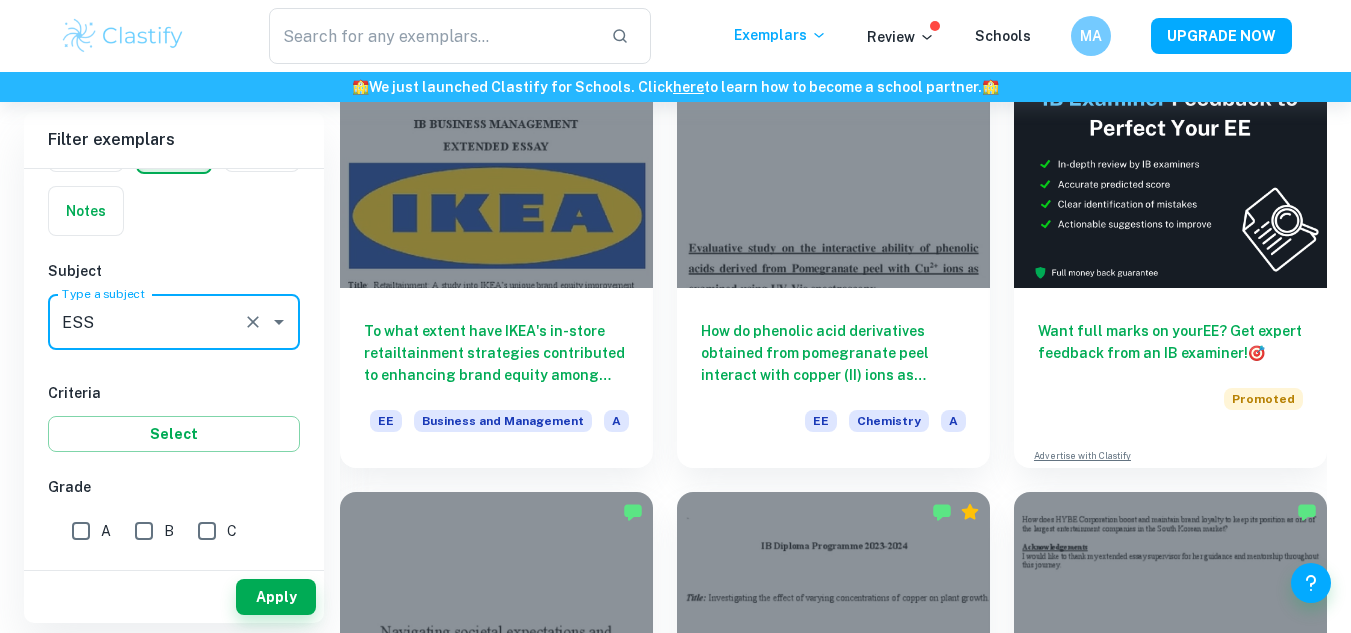 scroll, scrollTop: 138, scrollLeft: 0, axis: vertical 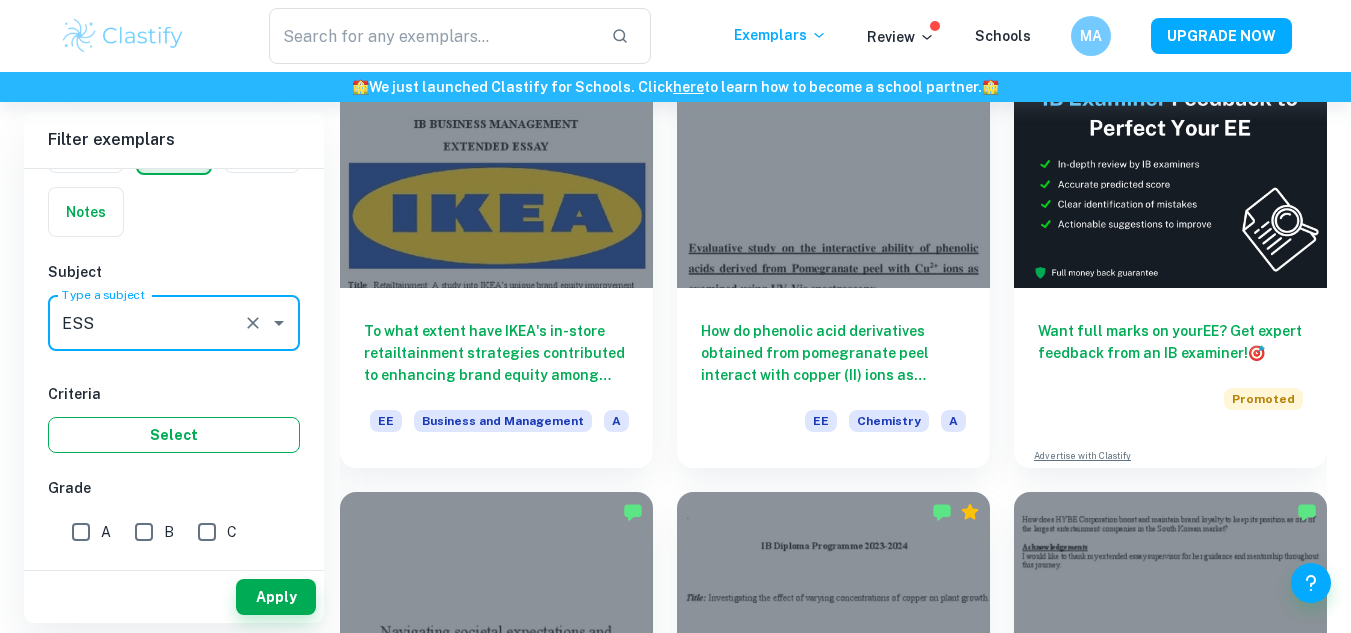 click on "Select" at bounding box center (174, 435) 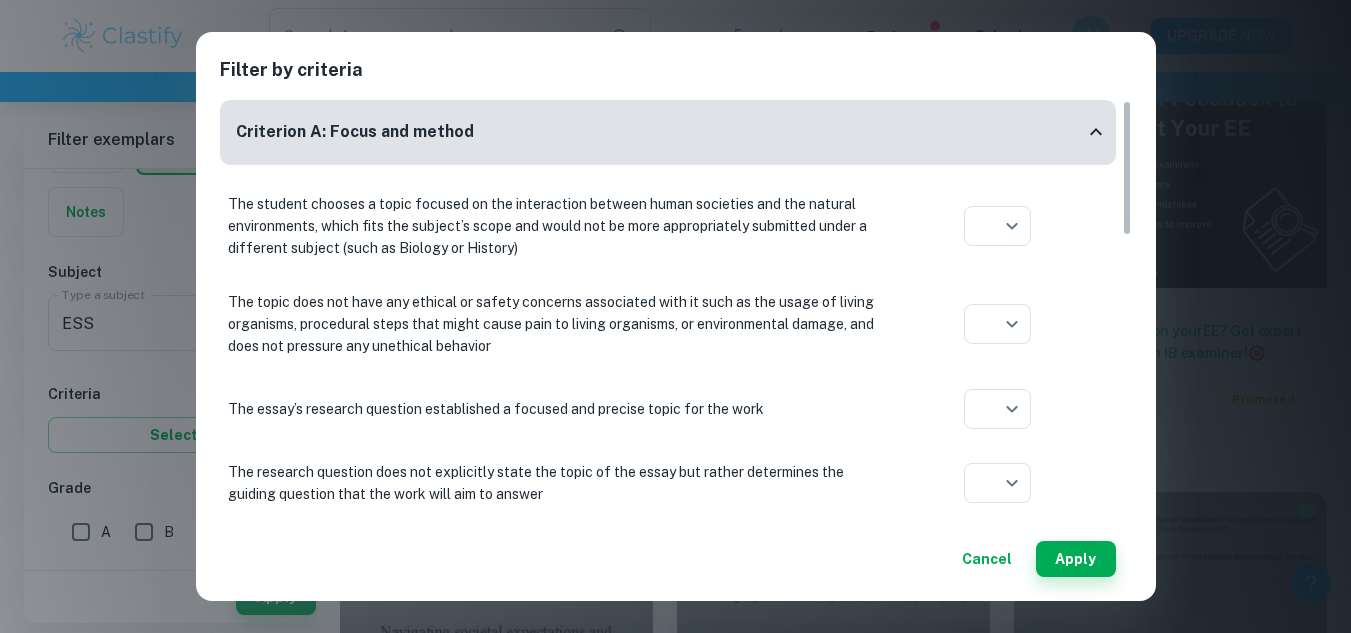click on "Cancel" at bounding box center [987, 559] 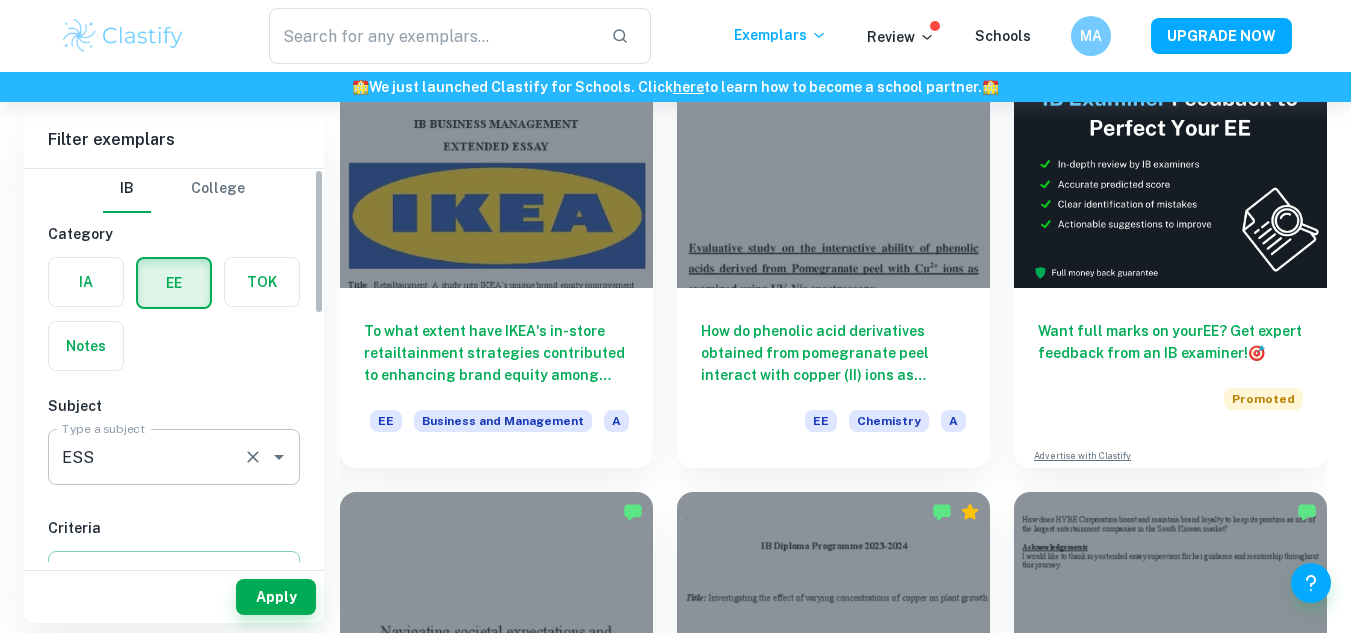 scroll, scrollTop: 0, scrollLeft: 0, axis: both 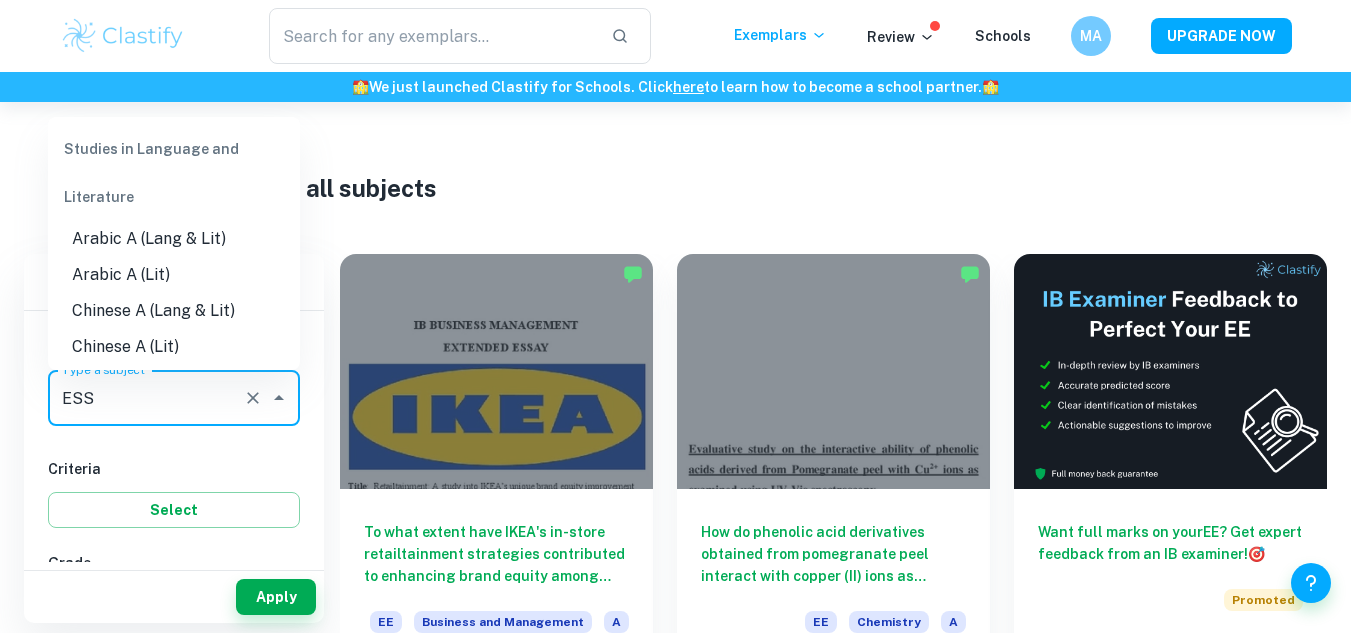 click on "ESS" at bounding box center (146, 398) 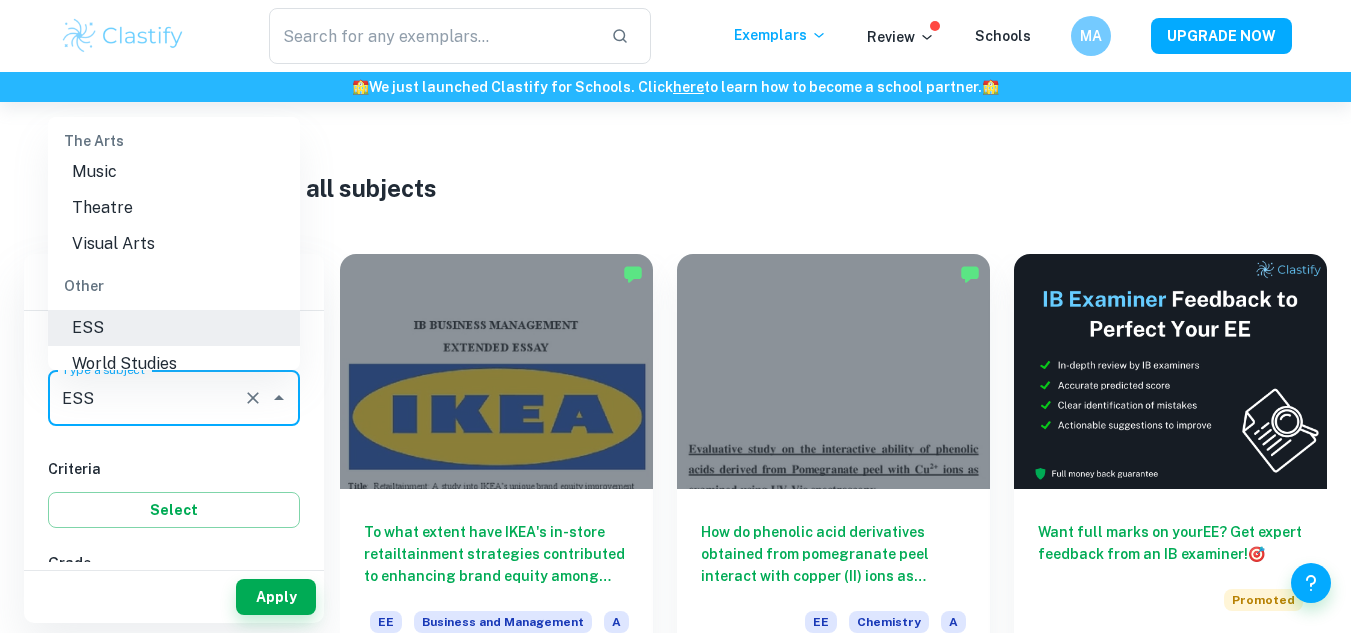 click on "ESS" at bounding box center [174, 328] 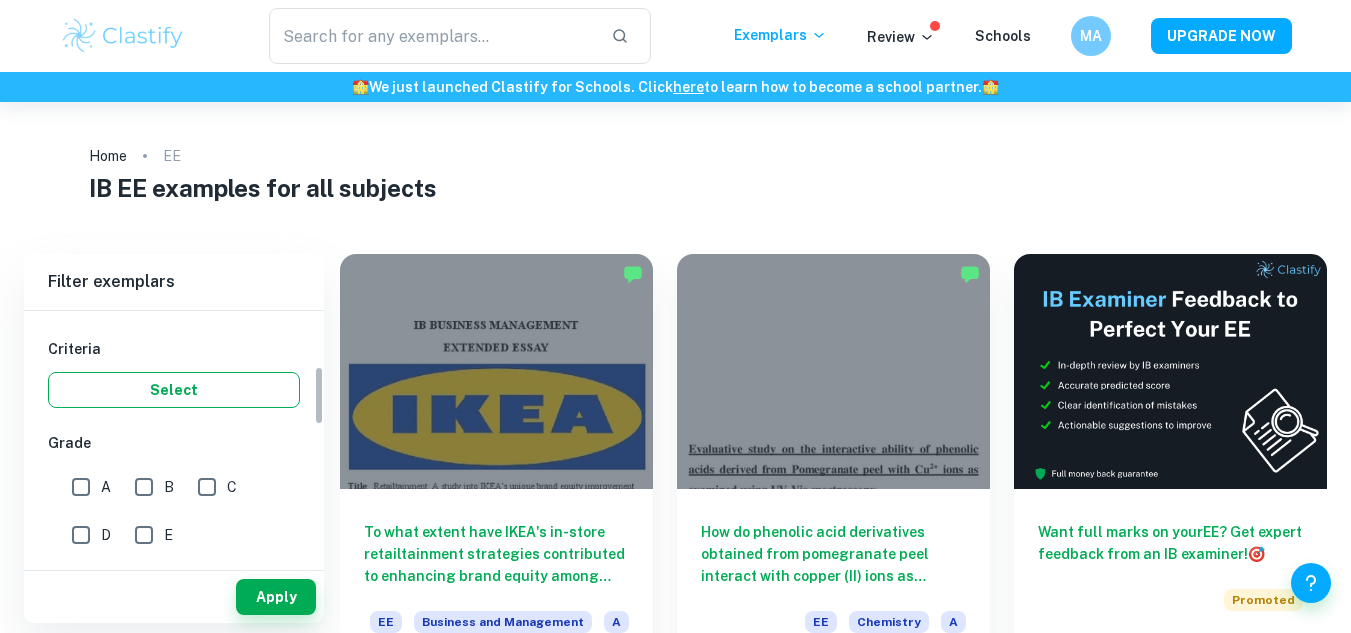 scroll, scrollTop: 206, scrollLeft: 0, axis: vertical 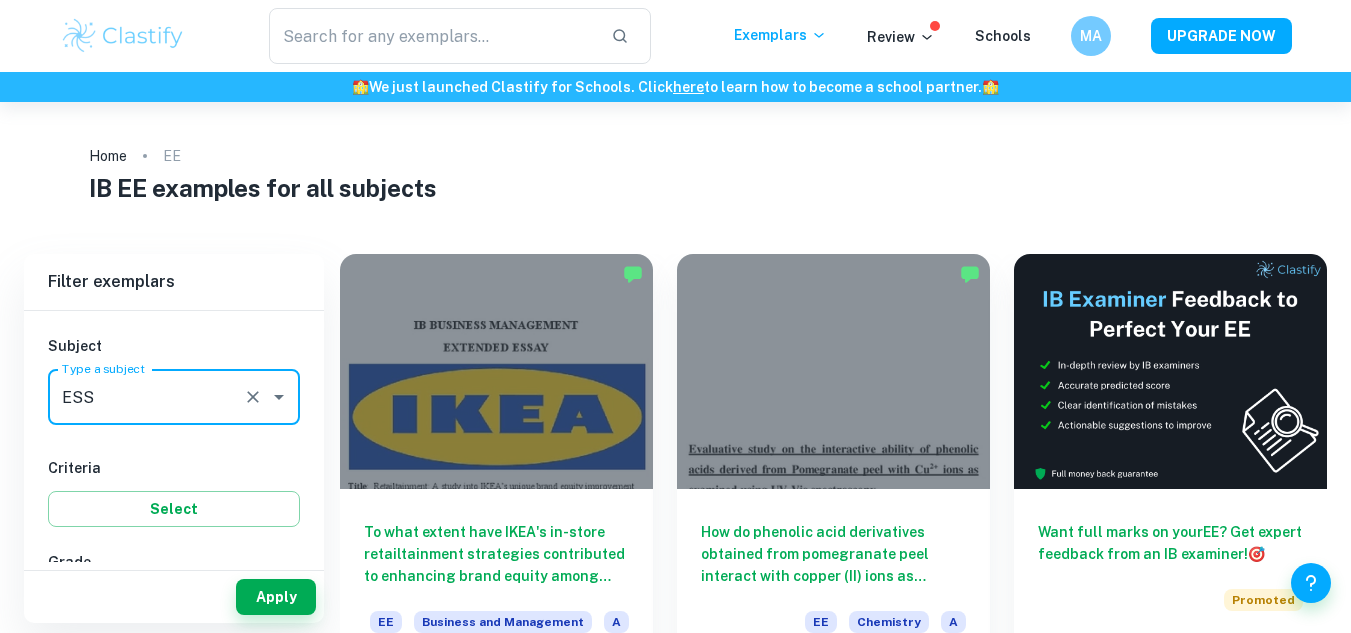 click 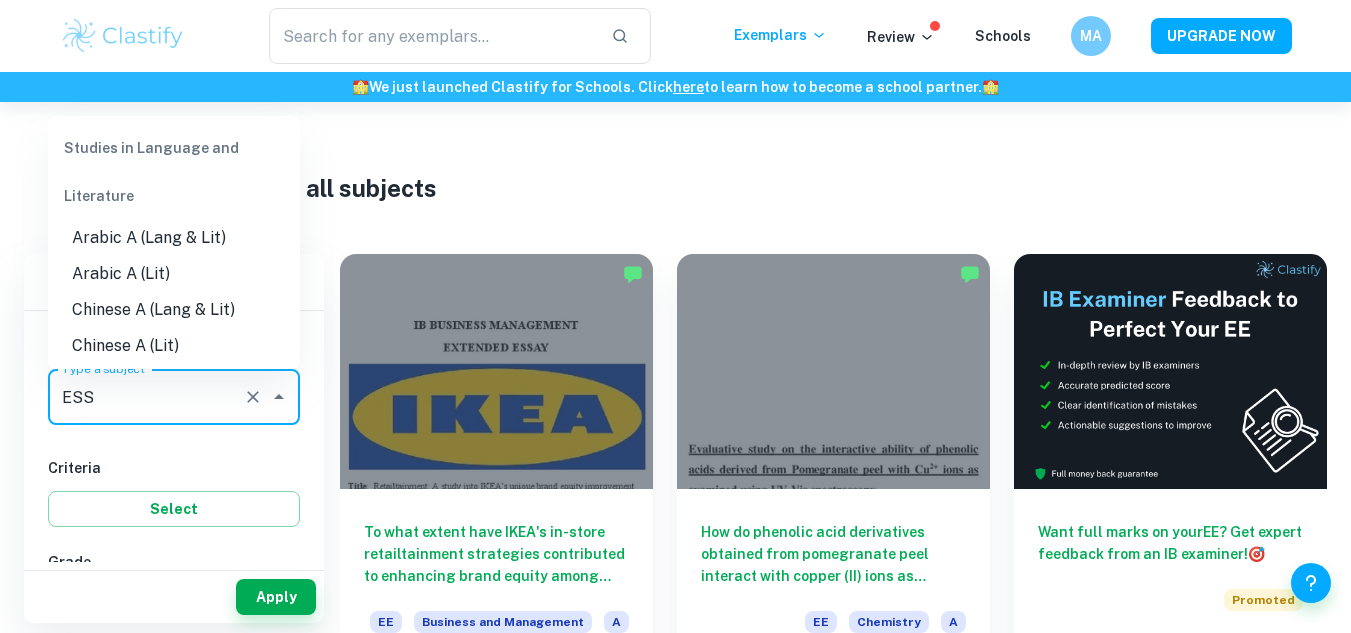 scroll, scrollTop: 2707, scrollLeft: 0, axis: vertical 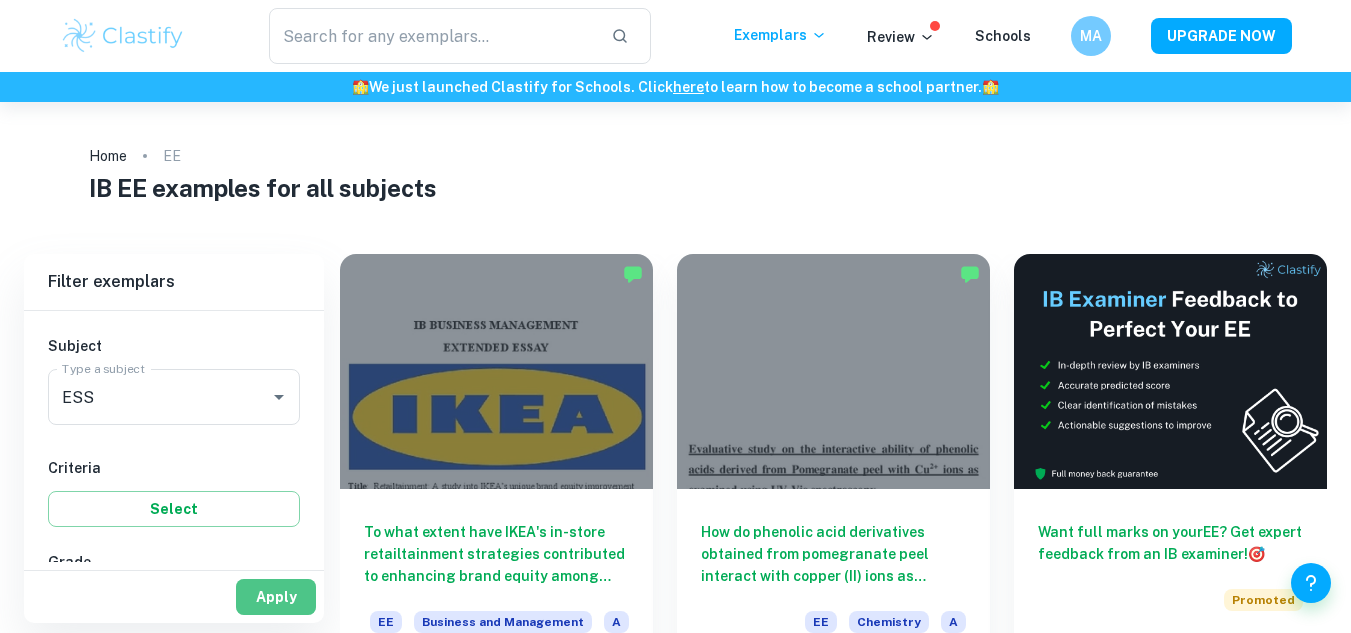 click on "Apply" at bounding box center (276, 597) 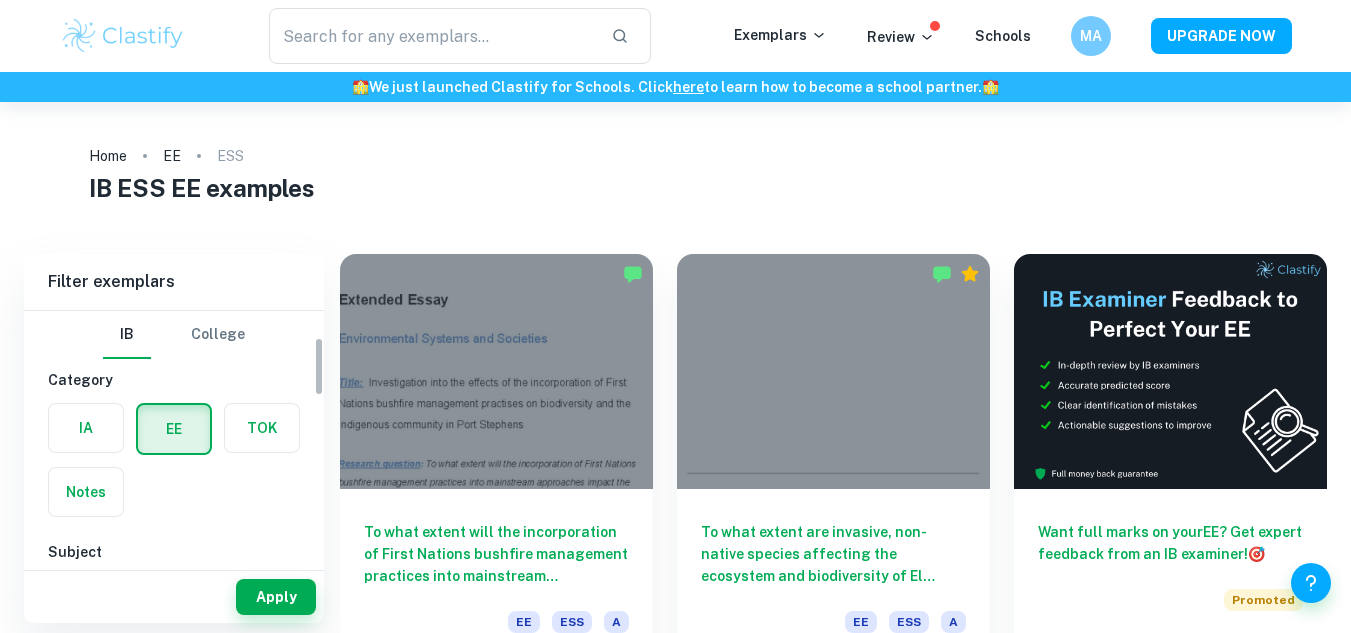 scroll, scrollTop: 121, scrollLeft: 0, axis: vertical 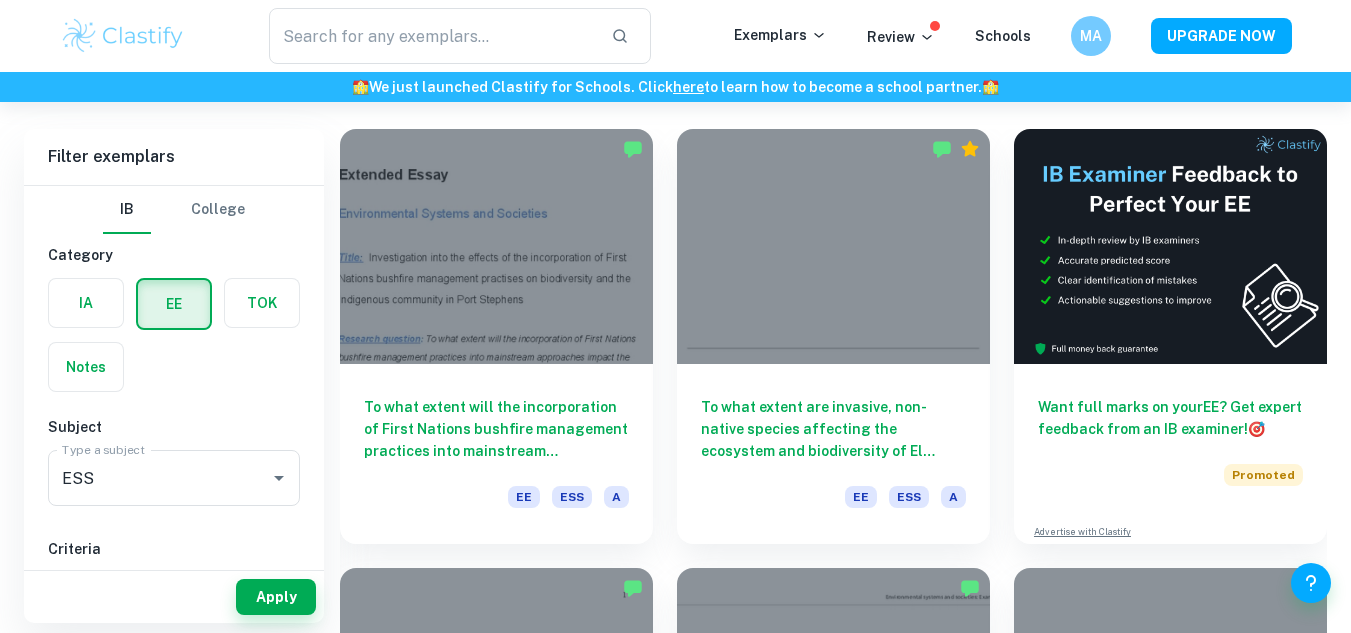 click at bounding box center [86, 303] 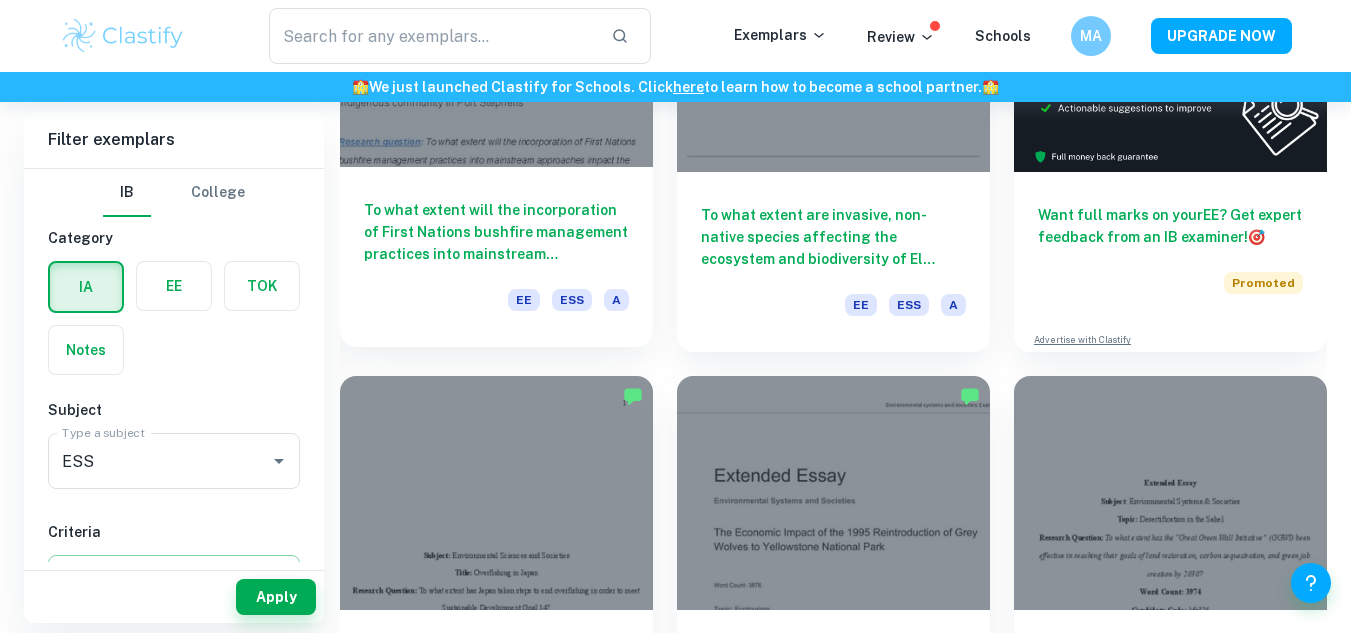 scroll, scrollTop: 320, scrollLeft: 0, axis: vertical 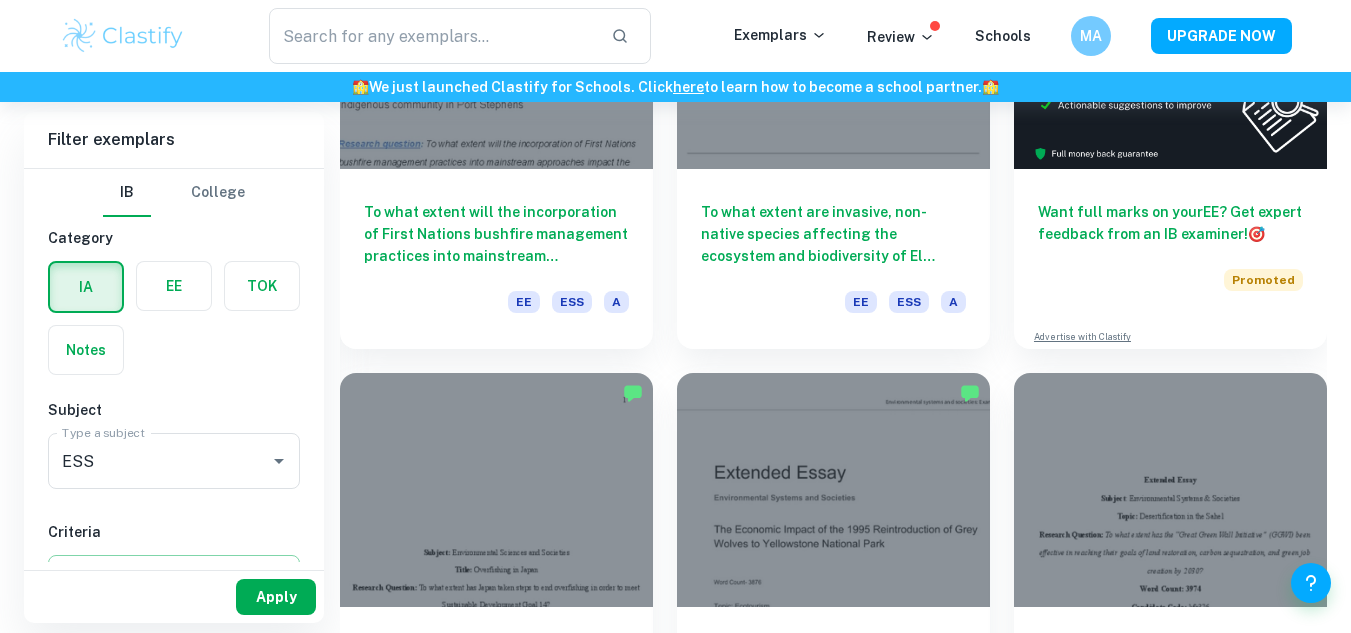 click on "Apply" at bounding box center [276, 597] 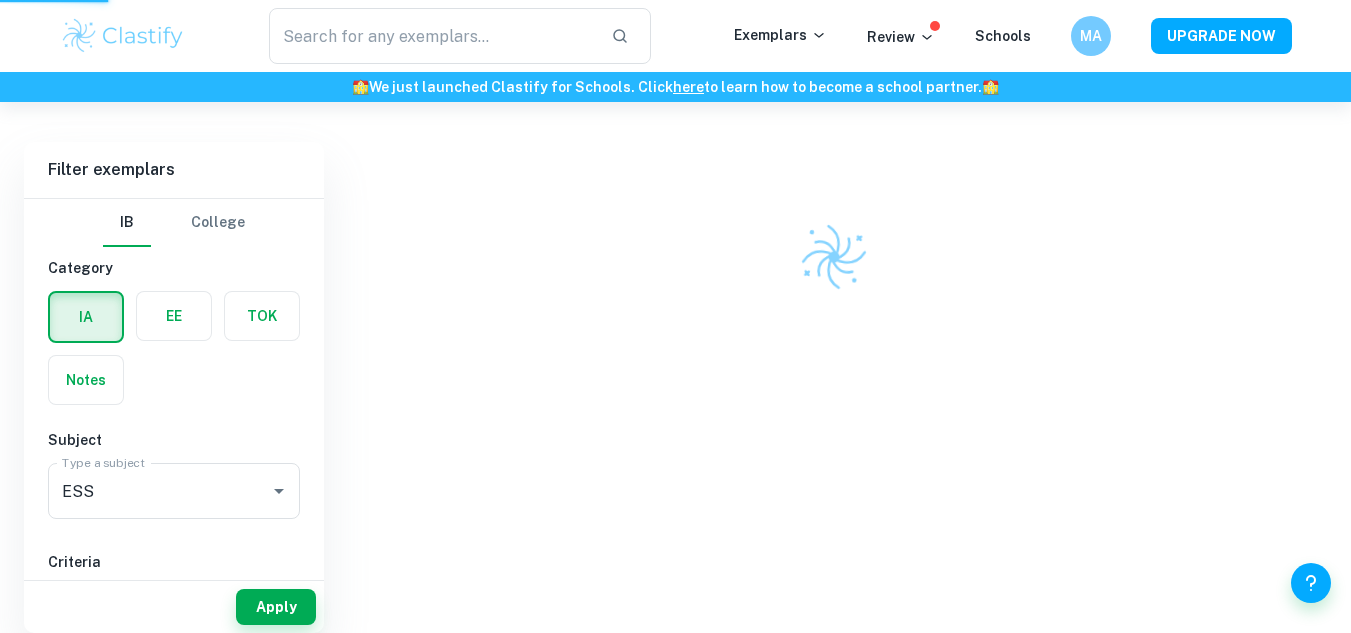 scroll, scrollTop: 102, scrollLeft: 0, axis: vertical 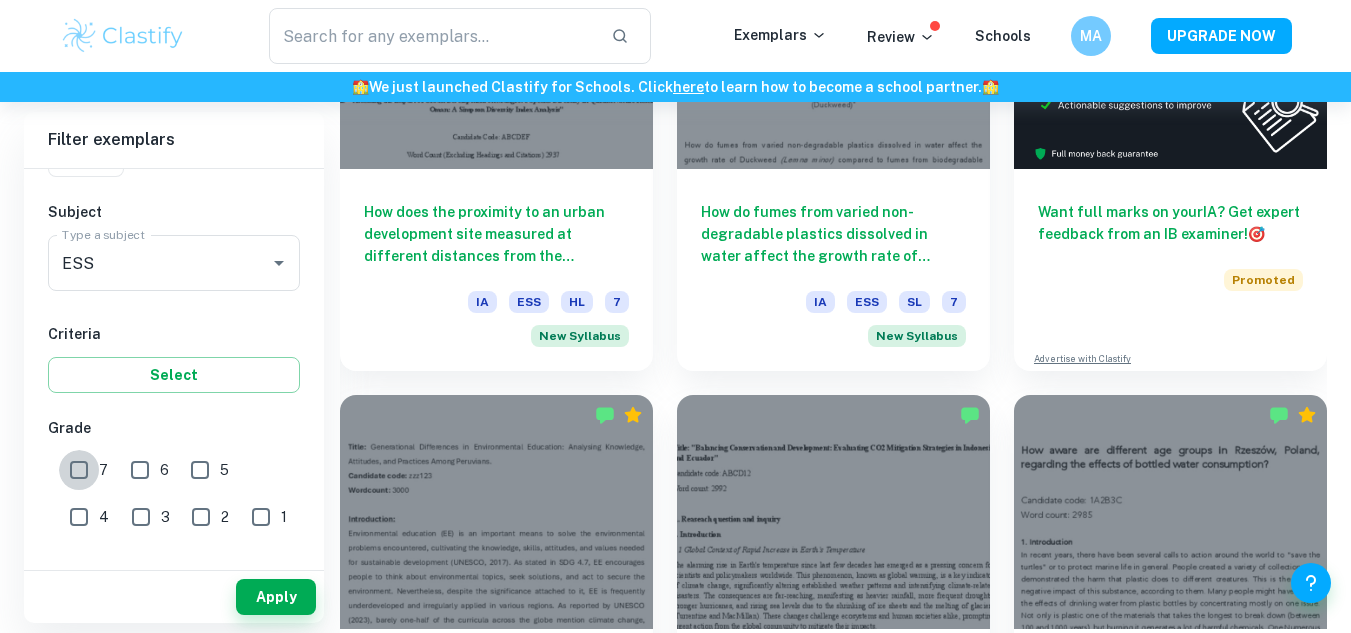 click on "7" at bounding box center [79, 470] 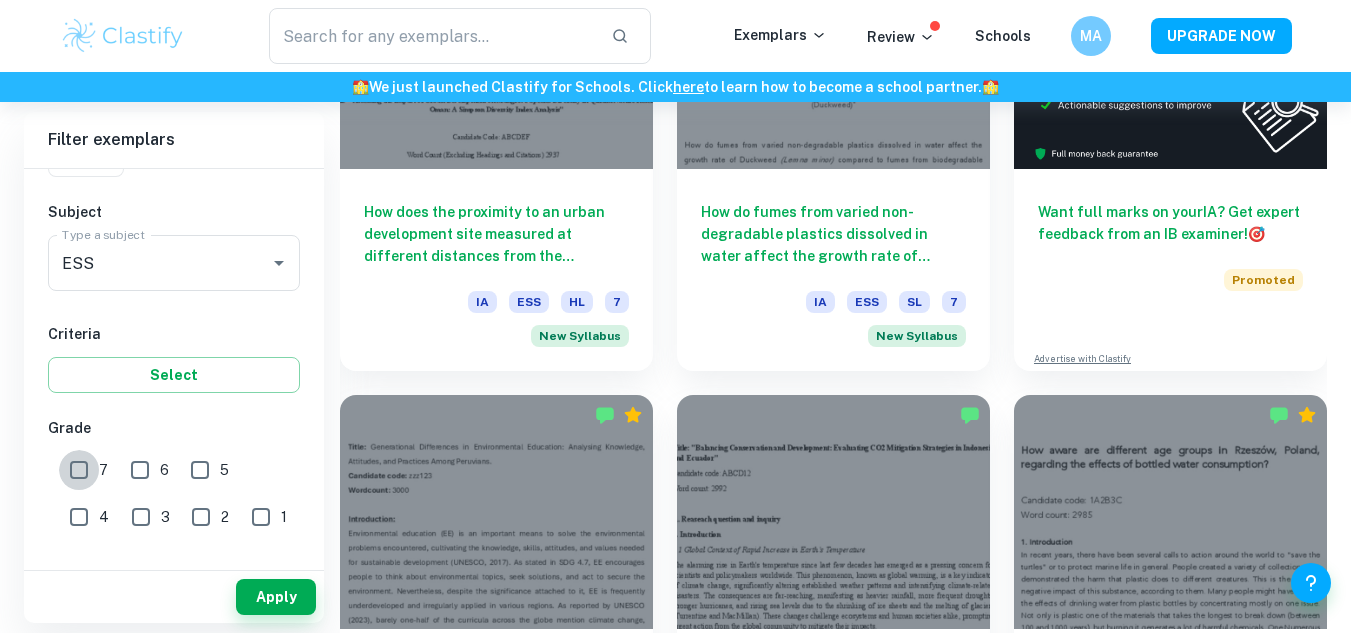 checkbox on "true" 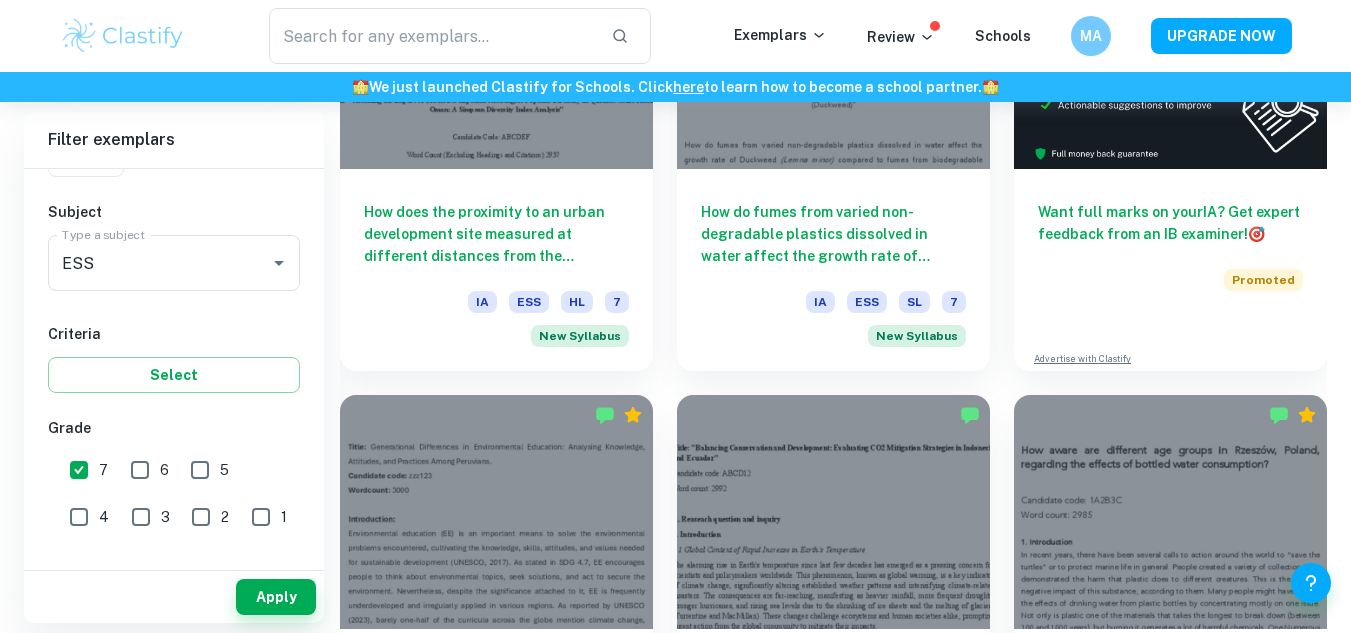 click on "6" at bounding box center (140, 470) 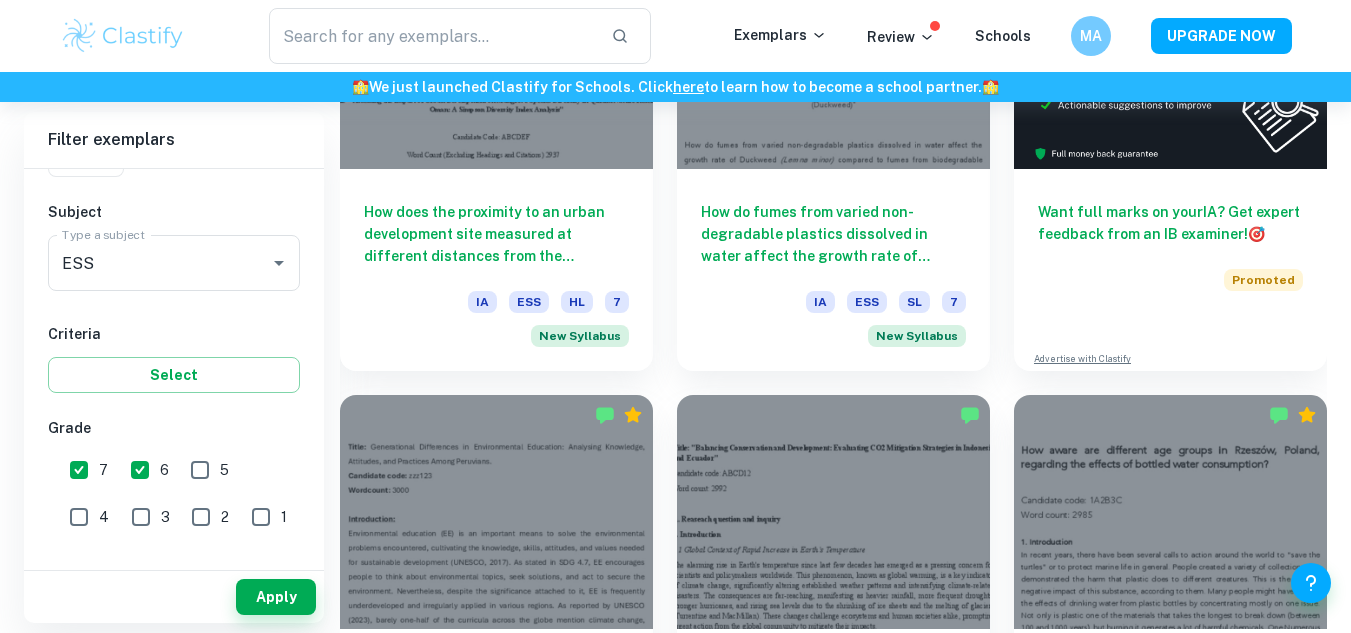 click on "6" at bounding box center [154, 467] 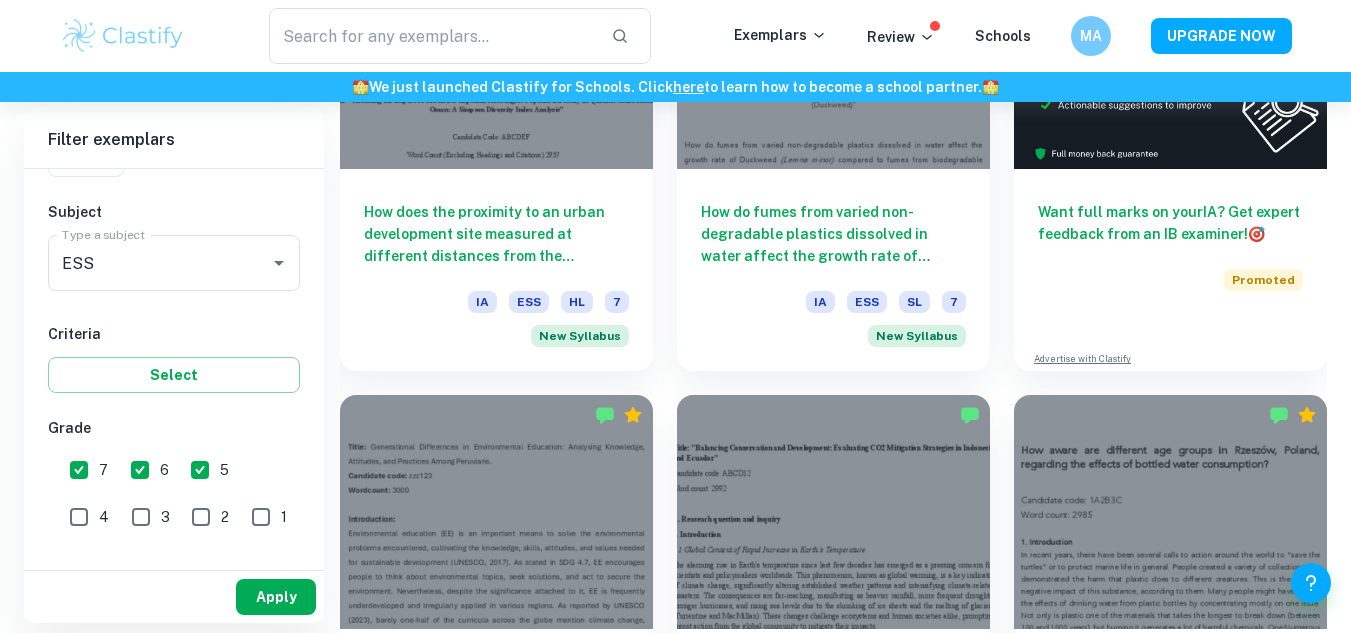 click on "Apply" at bounding box center [276, 597] 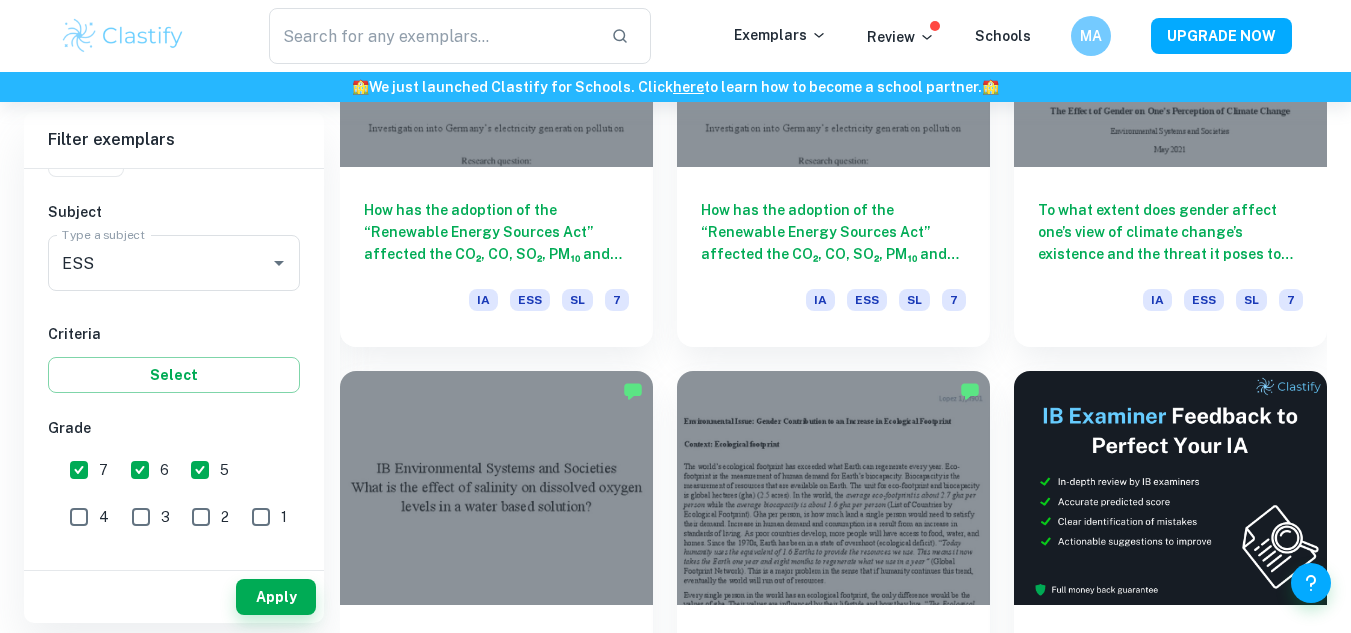 scroll, scrollTop: 7469, scrollLeft: 0, axis: vertical 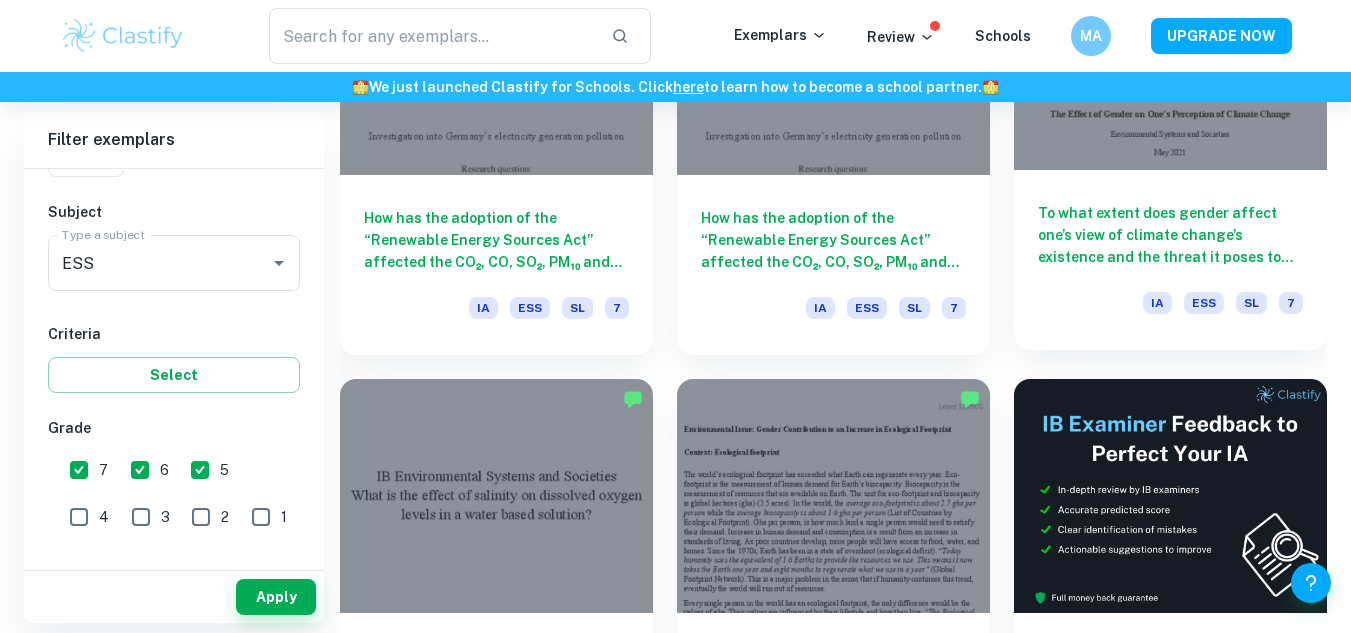 click on "To what extent does gender affect one’s view of climate change’s existence and the threat it poses to humanity?" at bounding box center (1170, 235) 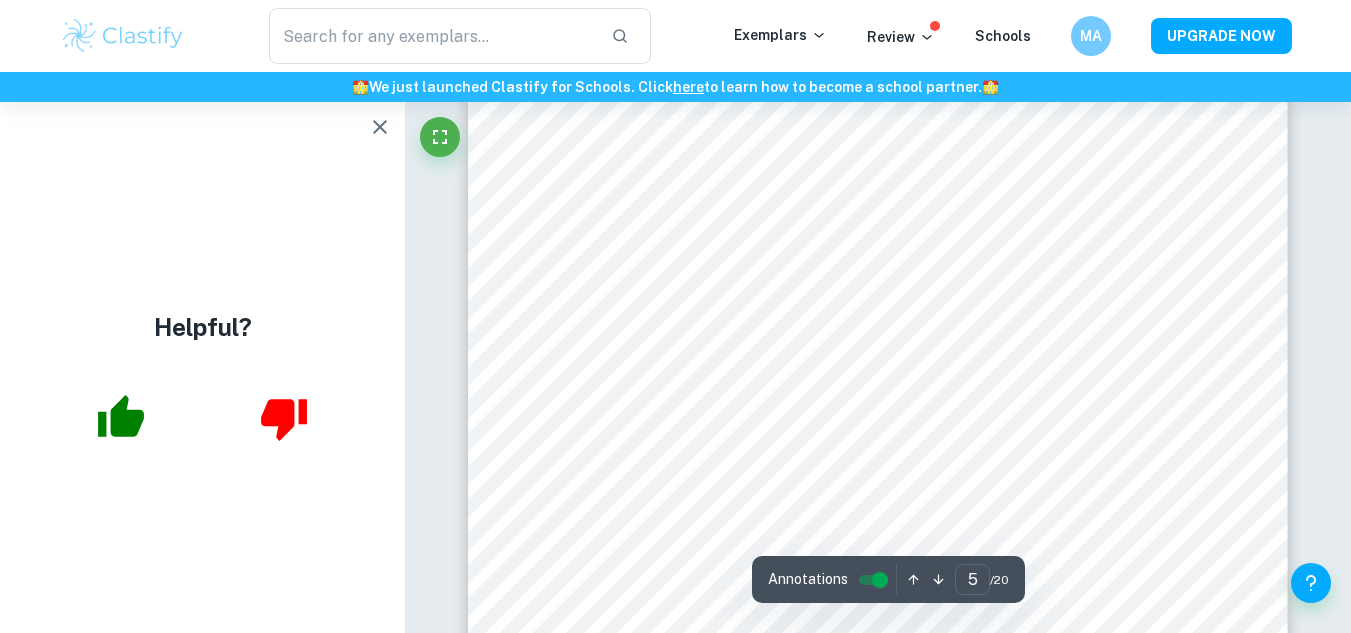 scroll, scrollTop: 5284, scrollLeft: 0, axis: vertical 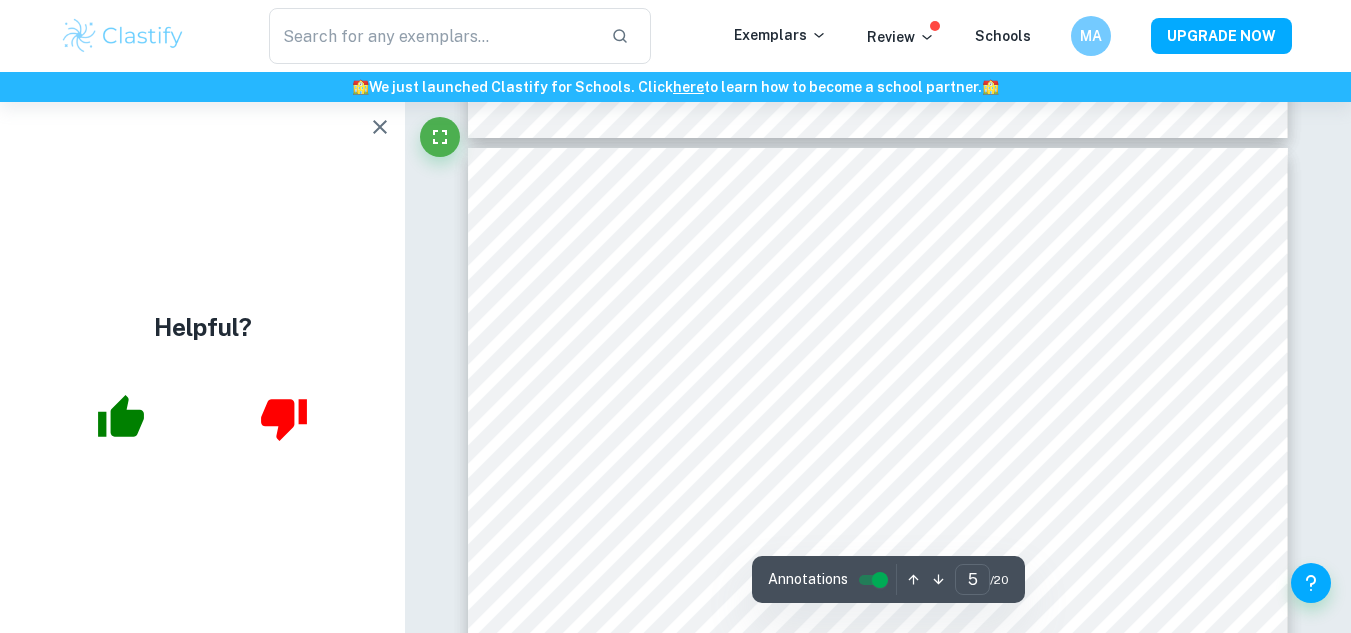 type on "4" 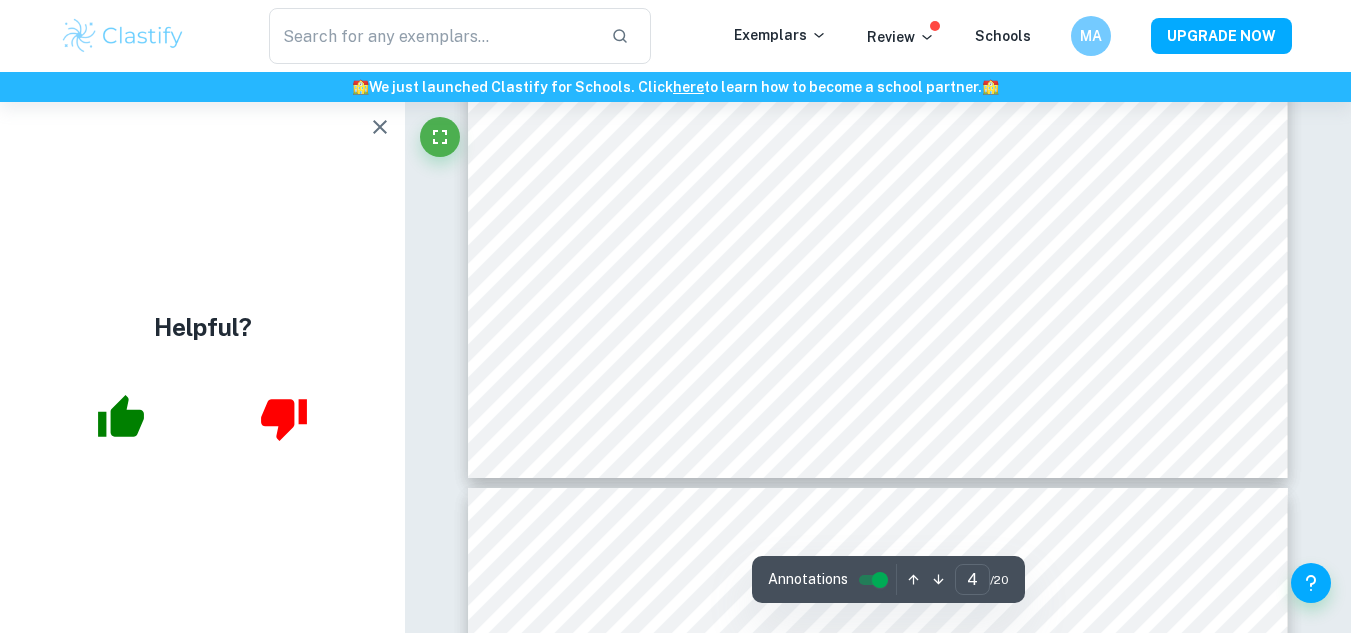 scroll, scrollTop: 4569, scrollLeft: 0, axis: vertical 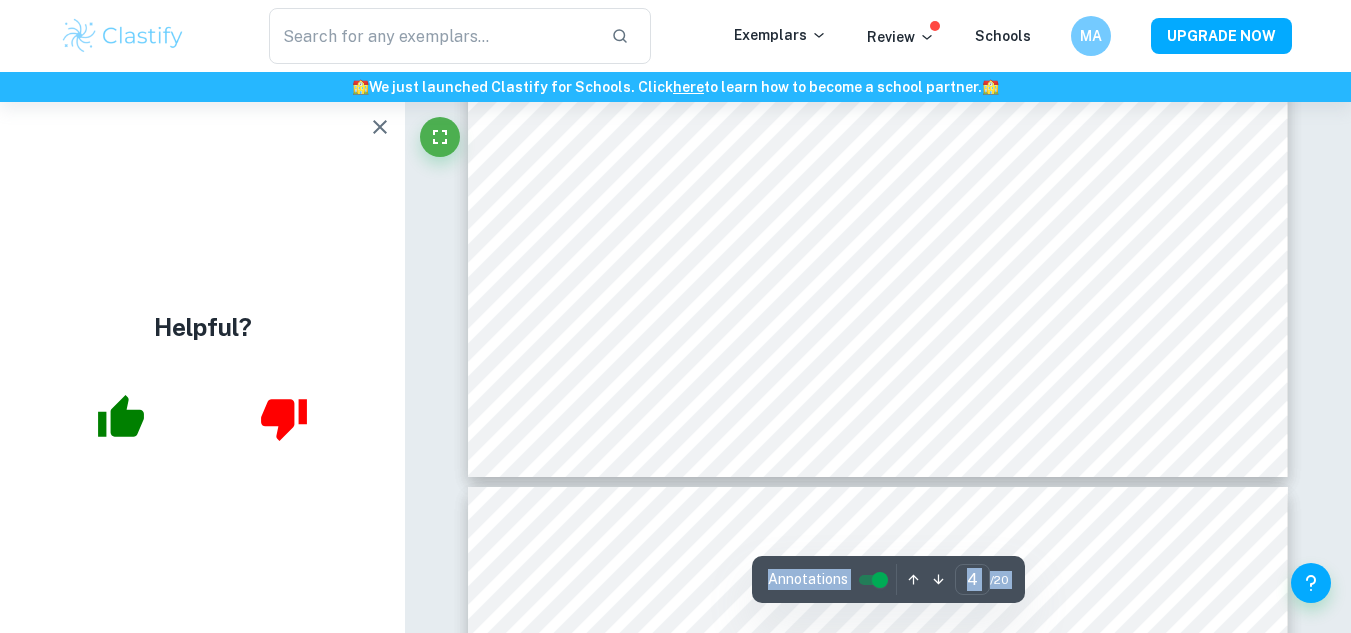 click on "Correct Criterion A The research question provided is clear, focused (i.e. not broad), and fully relevant to the investigation Comment The research question includes a "to what extent" question tag which allows for the in-depth analysis. The question is focused, as it is specified that one's perception of climate change refers to climate change’s existence and the threat it poses to humanity Written by [NAME] [LAST] Clai Correct Criterion A The environmental issue (relevant either on a local or a global scale) is discussed in the work, providing context for the research question Comment The student discusses the global environmental issue of climate change, especially the rising global temperature, shrinking ice sheets, and sea level rise and its effects on humankind Written by [NAME] [LAST] Clai Correct Criterion A The environmental issue (relevant either on a local or a global scale) is discussed in the work, providing context for the research question Comment Written by [NAME] [LAST] Clai Correct Criterion A Comment" at bounding box center [878, 7351] 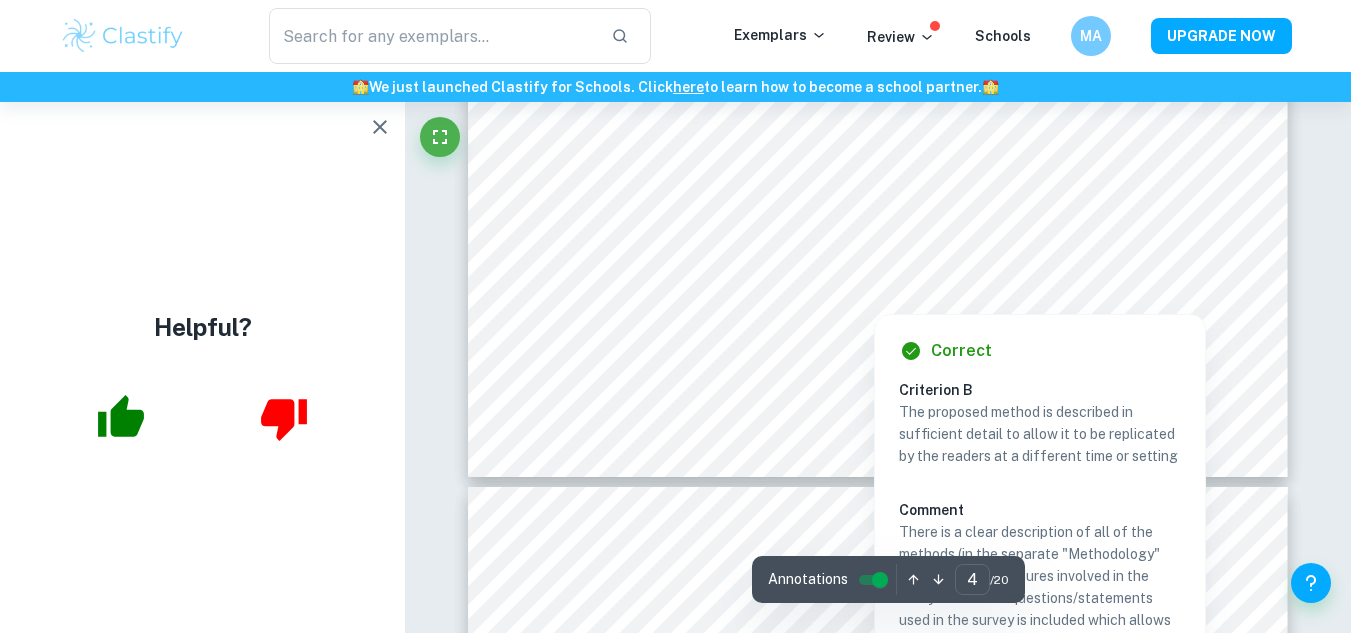 click at bounding box center (877, 224) 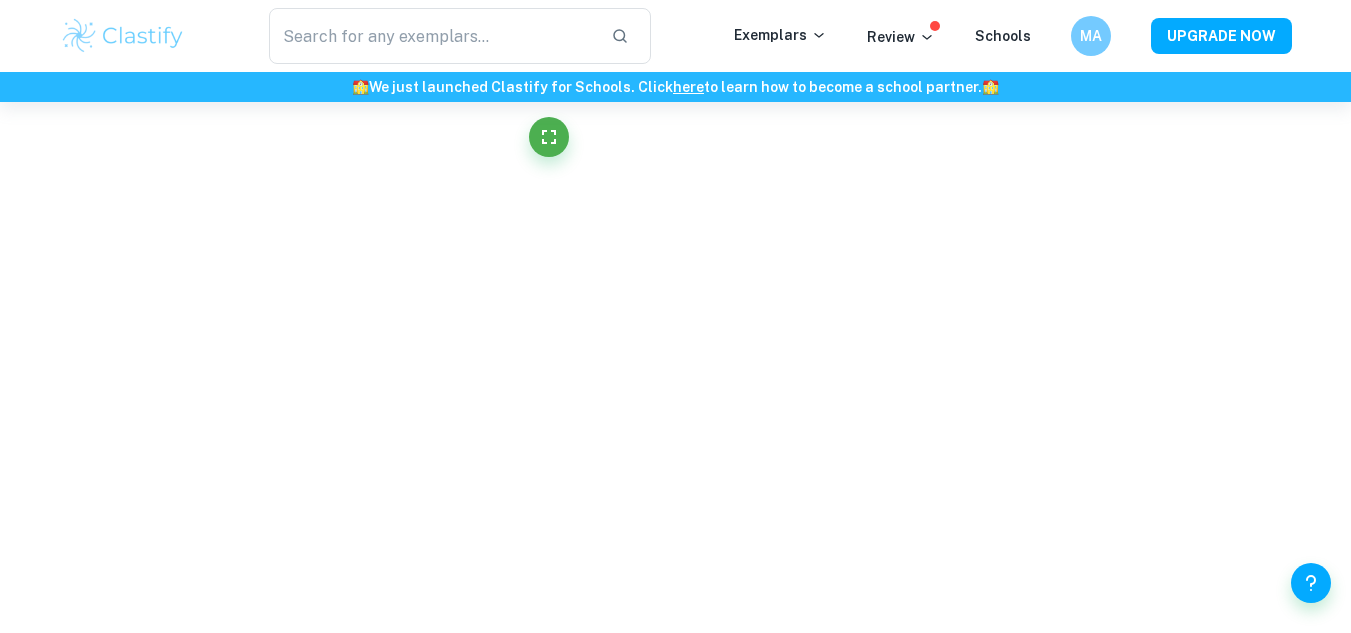 scroll, scrollTop: 1998, scrollLeft: 0, axis: vertical 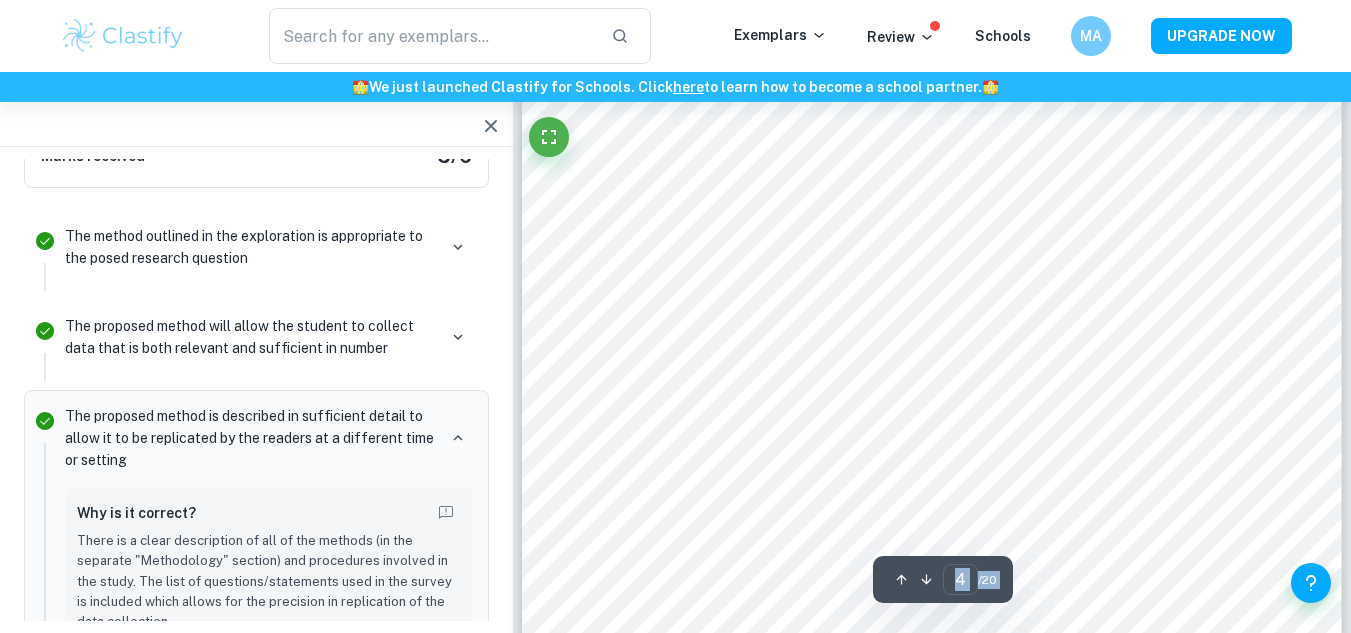 click on "Correct Criterion A The research question provided is clear, focused (i.e. not broad), and fully relevant to the investigation Comment The research question includes a "to what extent" question tag which allows for the in-depth analysis. The question is focused, as it is specified that one's perception of climate change refers to climate change’s existence and the threat it poses to humanity Written by [NAME] [LAST] Clai Correct Criterion A The environmental issue (relevant either on a local or a global scale) is discussed in the work, providing context for the research question Comment The student discusses the global environmental issue of climate change, especially the rising global temperature, shrinking ice sheets, and sea level rise and its effects on humankind Written by [NAME] [LAST] Clai Correct Criterion A The environmental issue (relevant either on a local or a global scale) is discussed in the work, providing context for the research question Comment Written by [NAME] [LAST] Clai Correct Criterion A Comment" at bounding box center (932, 7668) 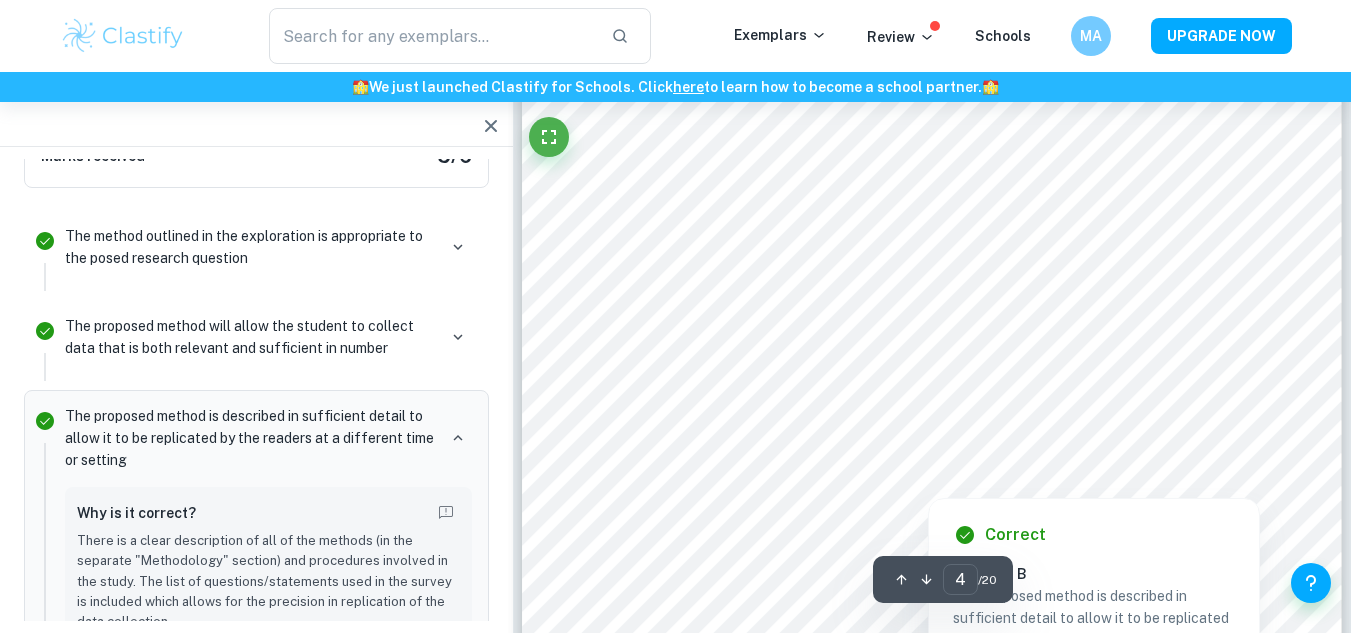 click at bounding box center (931, 409) 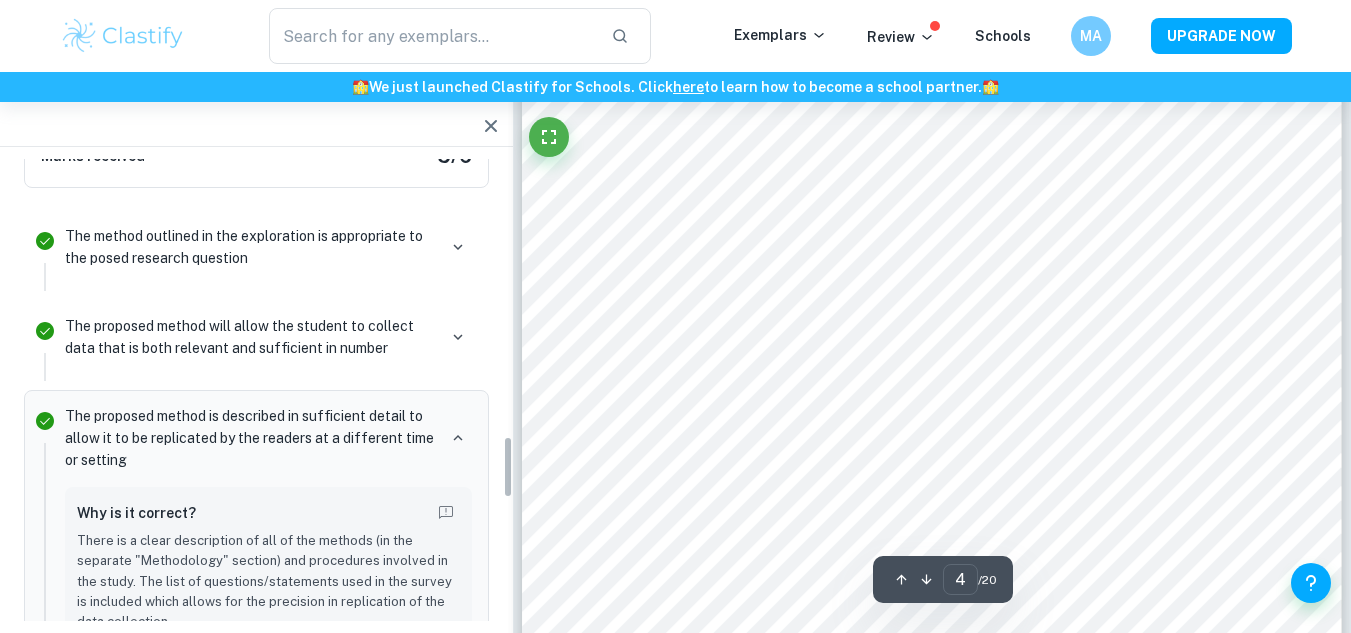 scroll, scrollTop: 2046, scrollLeft: 0, axis: vertical 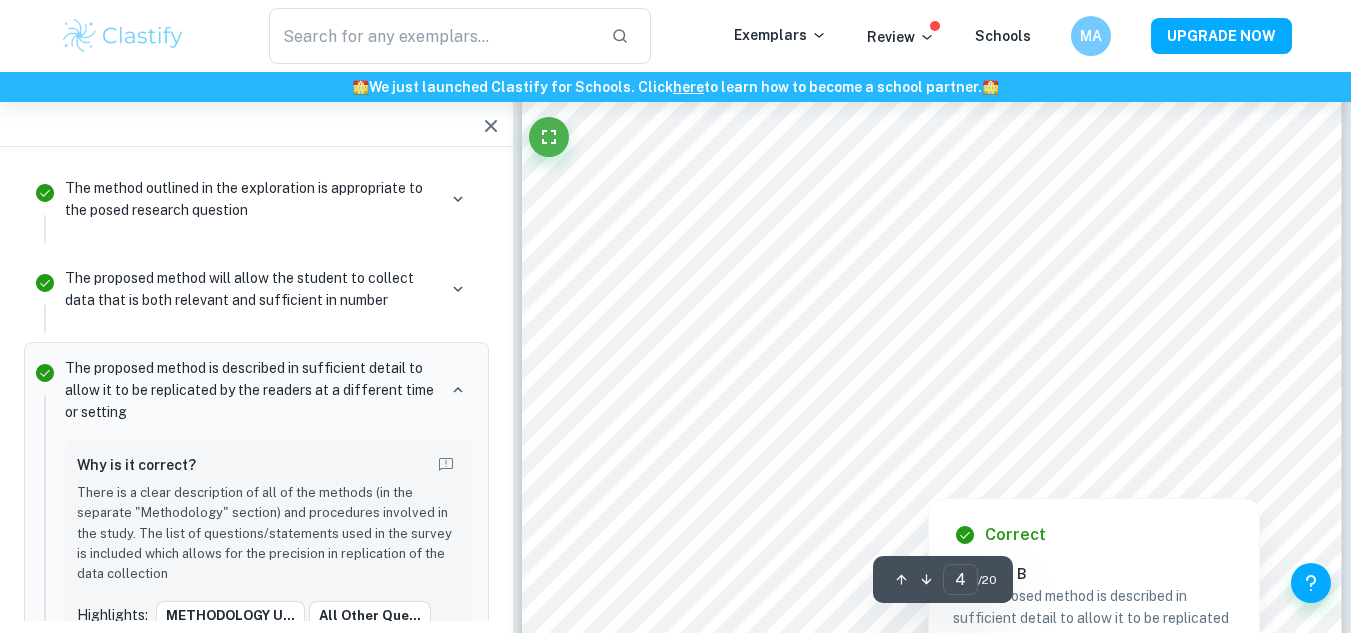 click at bounding box center [931, 409] 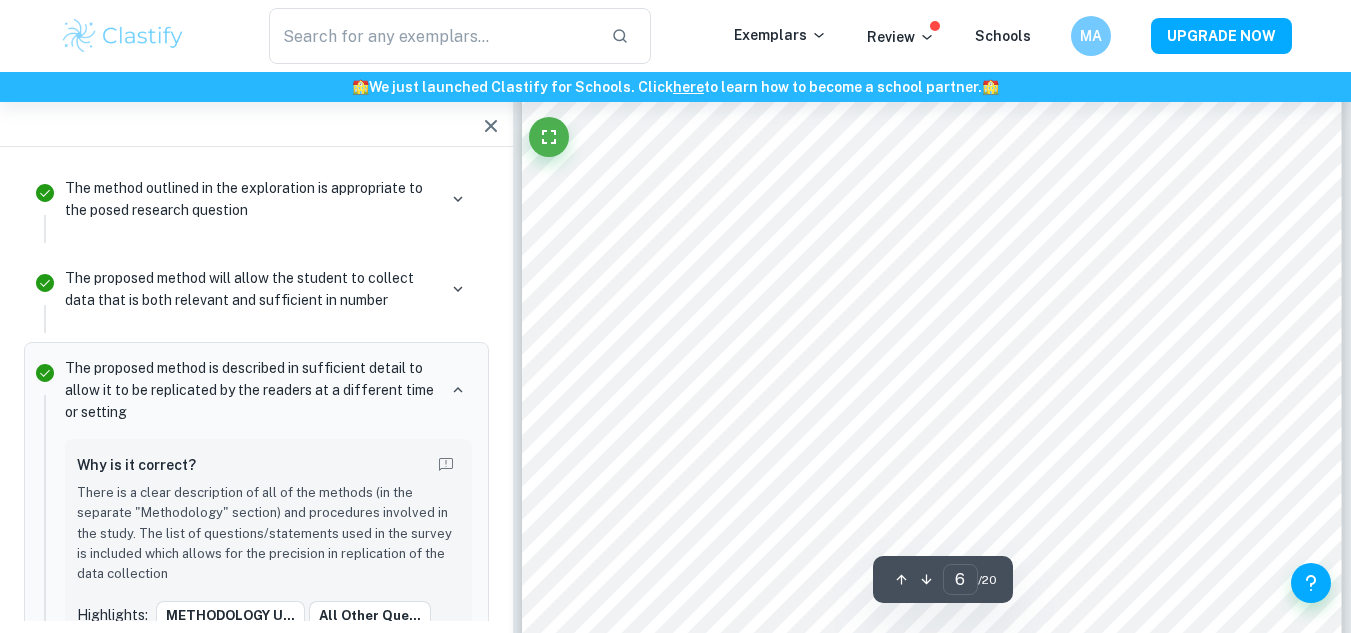 scroll, scrollTop: 5919, scrollLeft: 0, axis: vertical 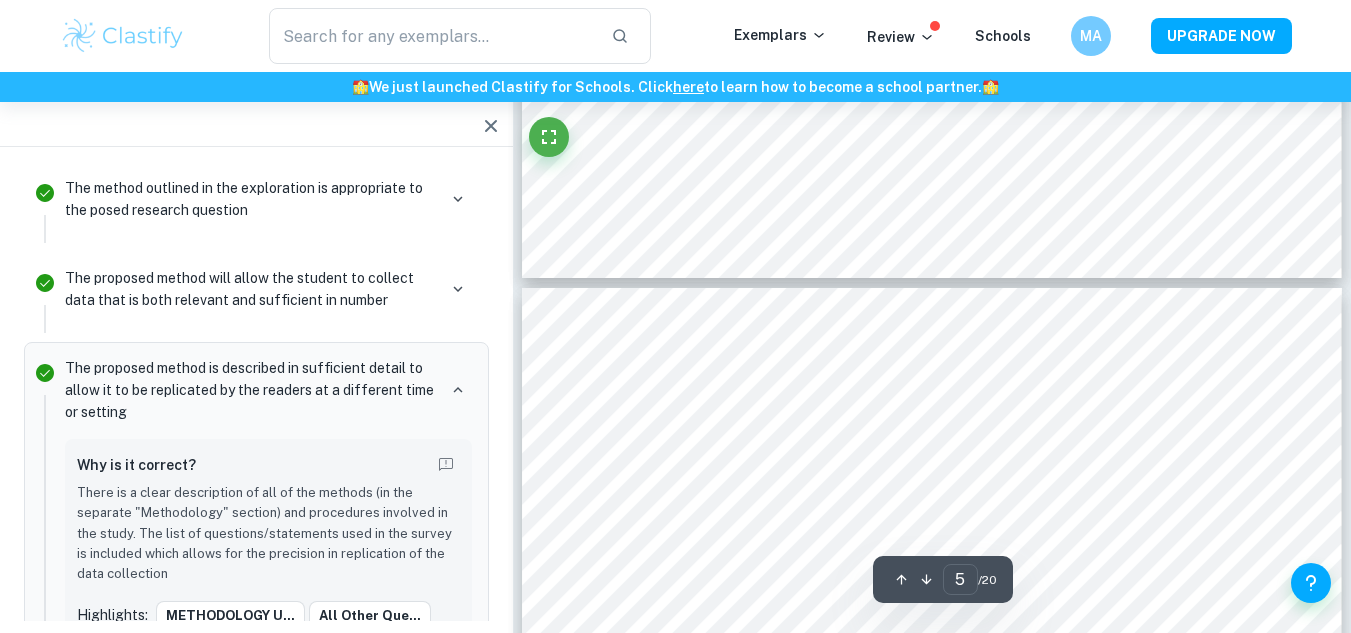 type on "4" 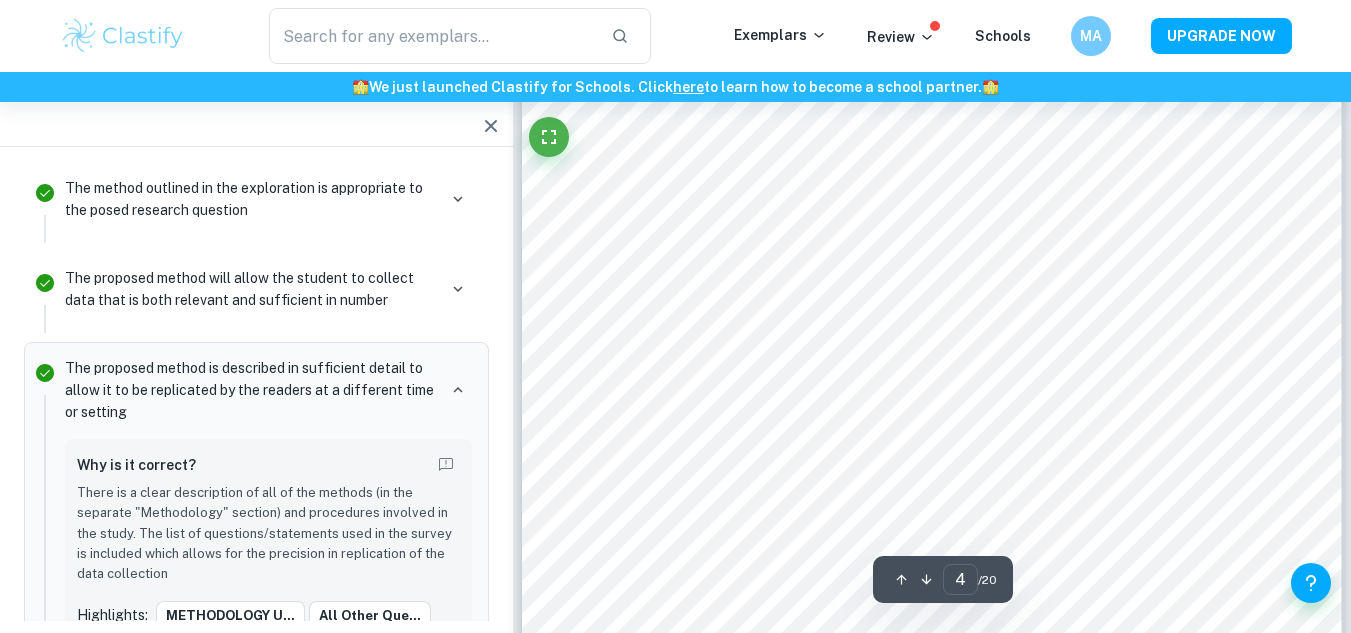 scroll, scrollTop: 4055, scrollLeft: 0, axis: vertical 